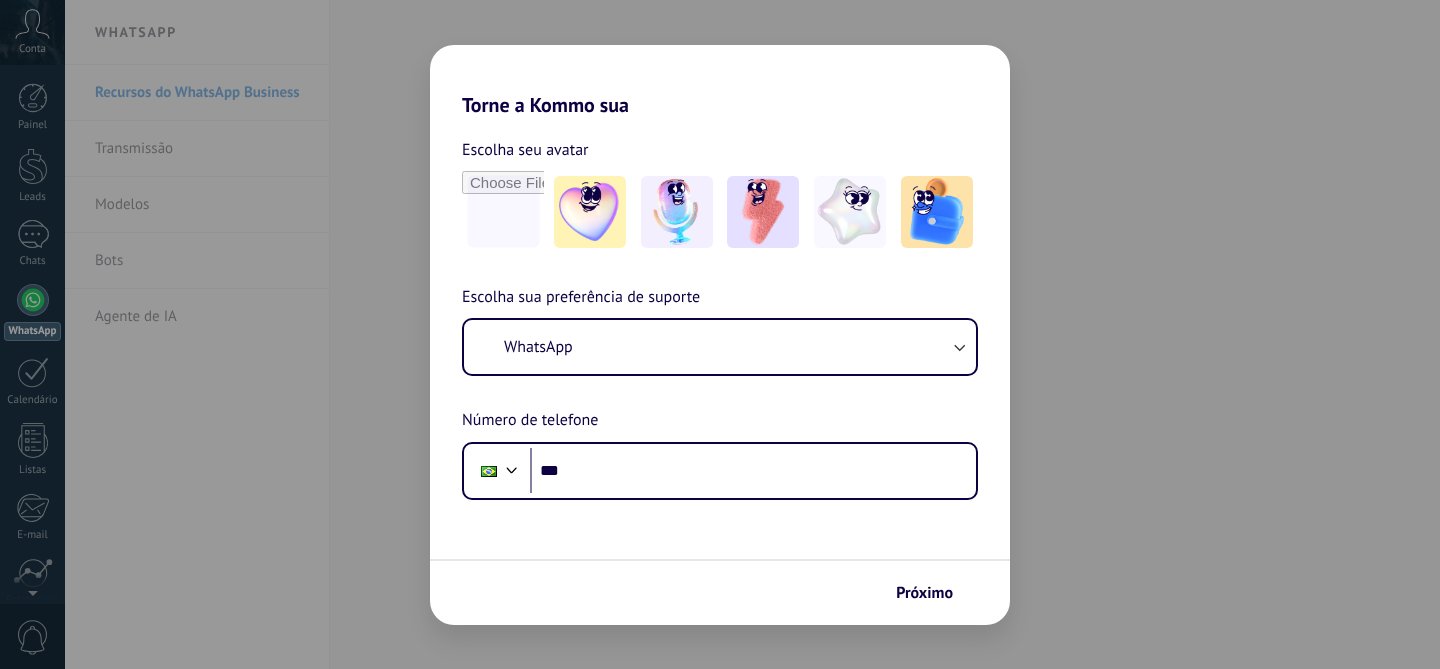 scroll, scrollTop: 0, scrollLeft: 0, axis: both 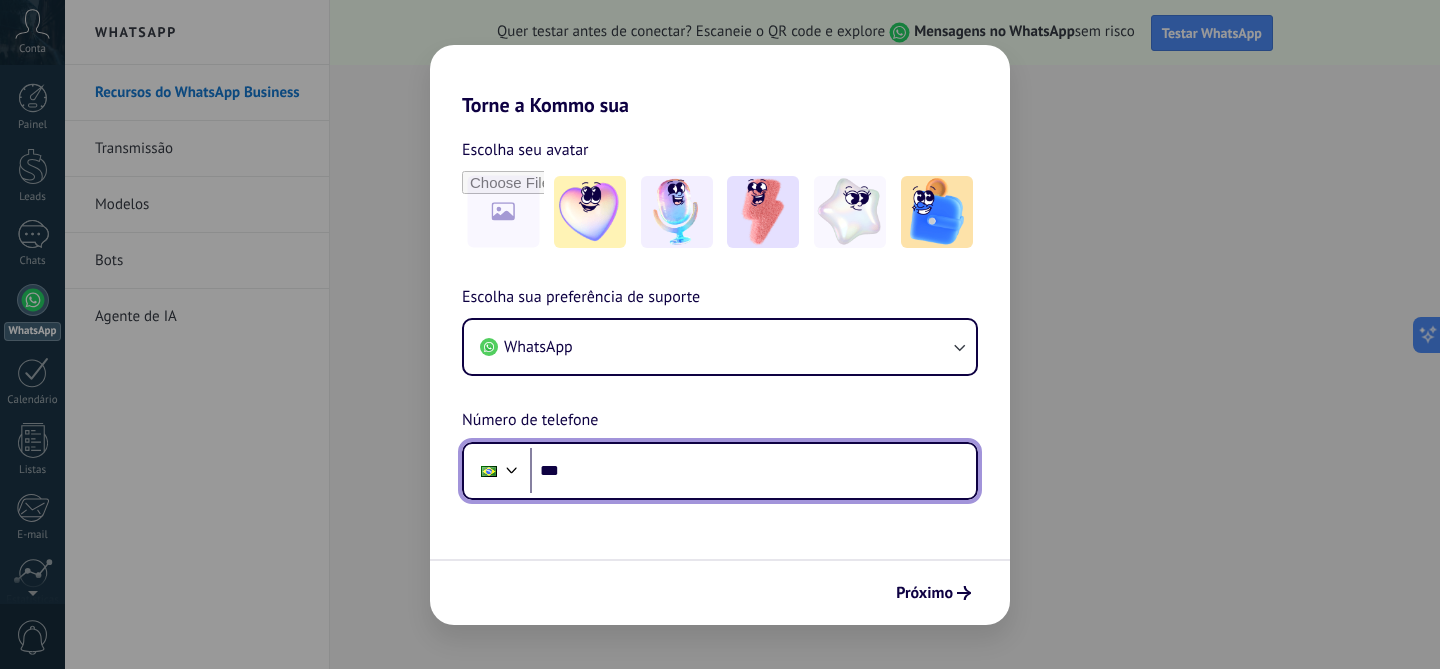 click on "***" at bounding box center [753, 471] 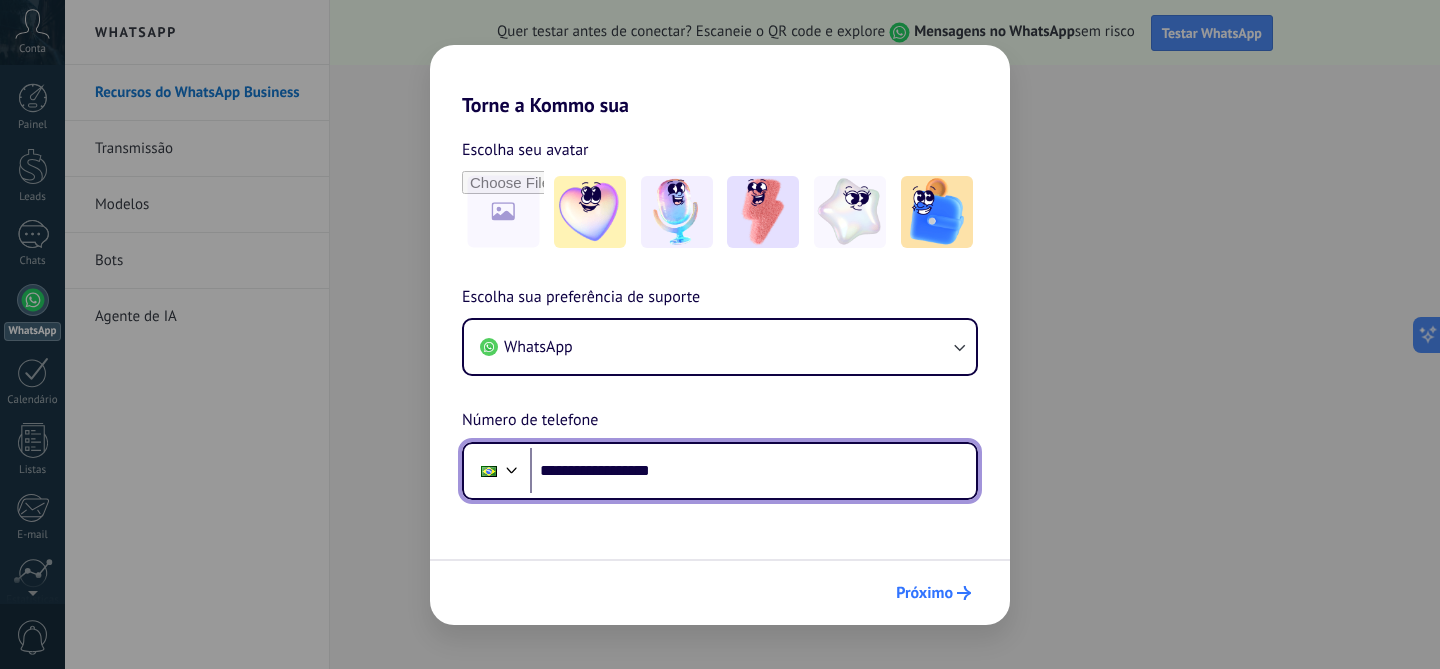 type on "**********" 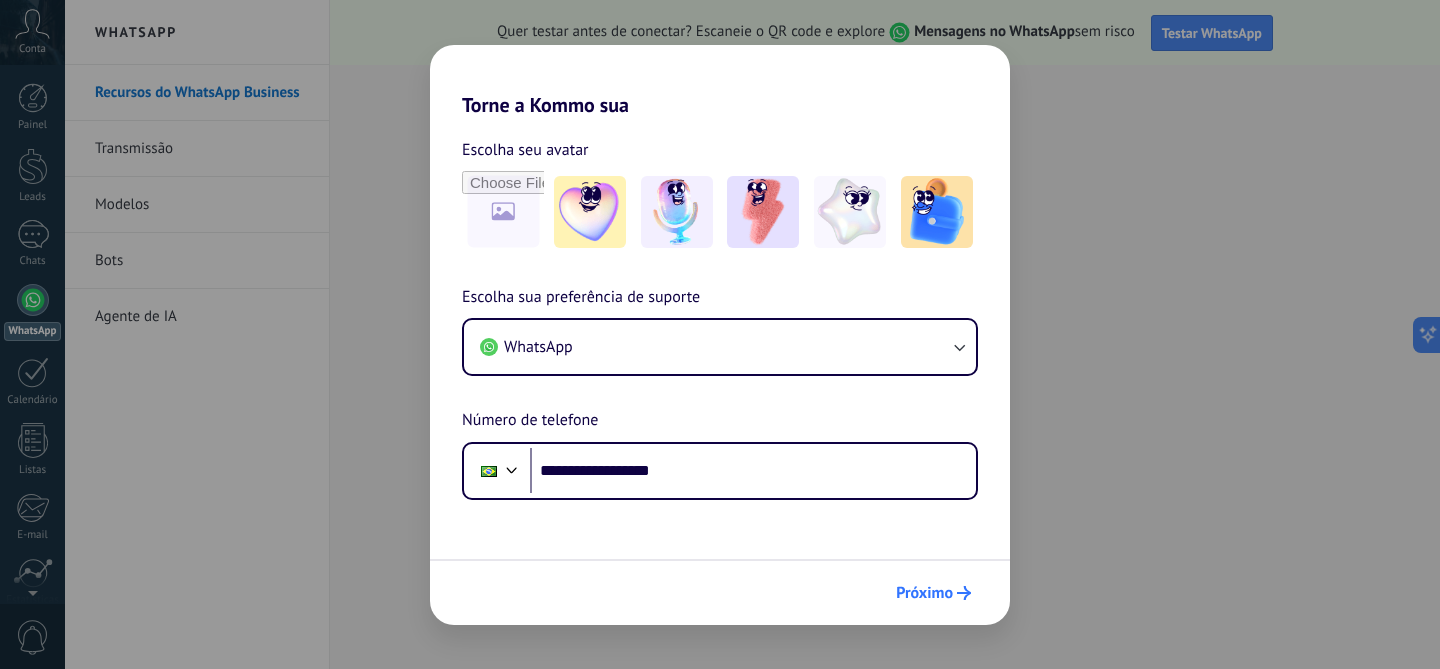 click on "Próximo" at bounding box center (933, 593) 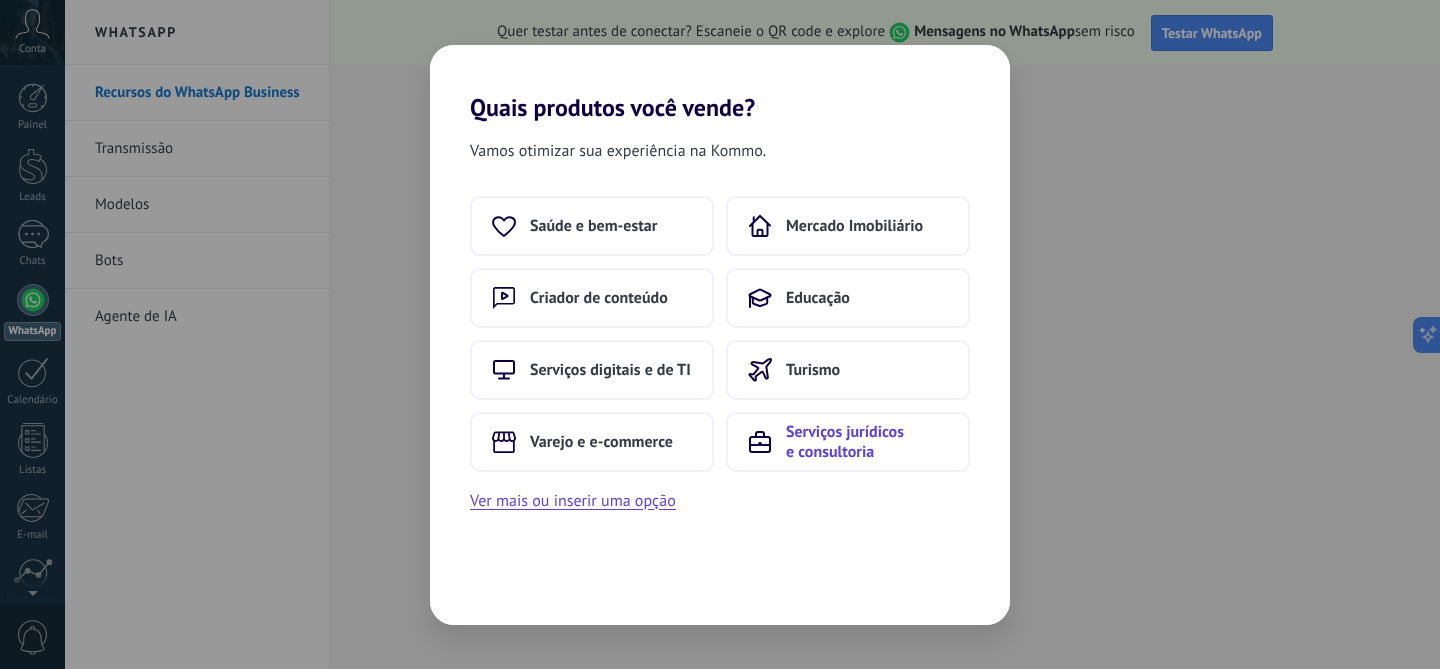 click on "Serviços jurídicos e consultoria" at bounding box center (867, 442) 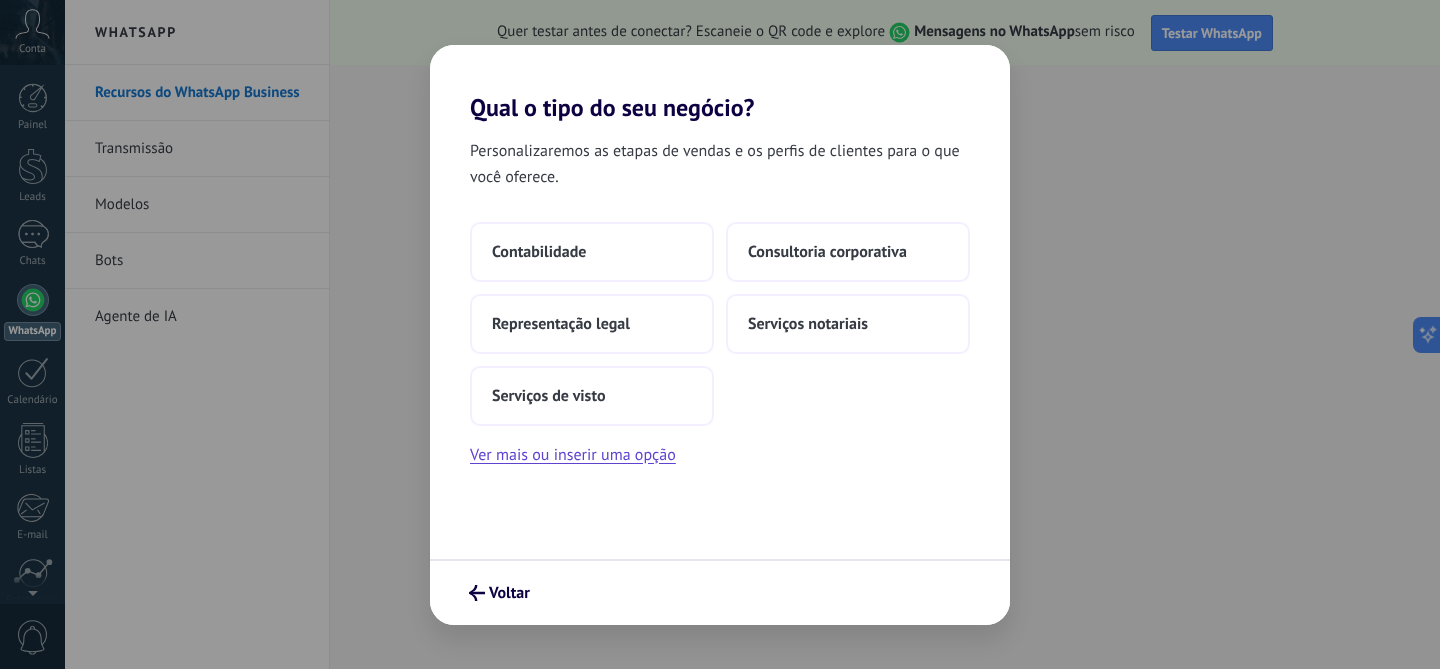 click on "Personalizaremos as etapas de vendas e os perfis de clientes para o que você oferece. Contabilidade Consultoria corporativa Representação legal Serviços notariais Serviços de visto Ver mais ou inserir uma opção" at bounding box center [720, 340] 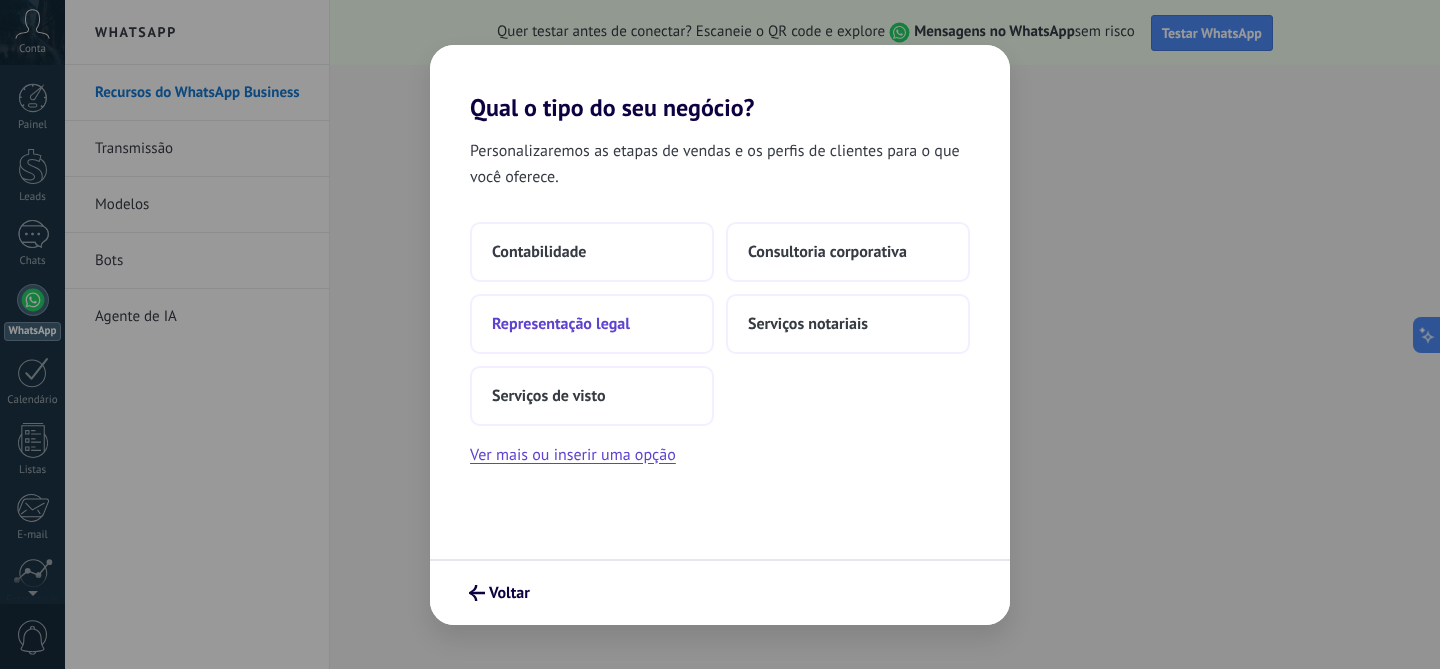 click on "Representação legal" at bounding box center (592, 324) 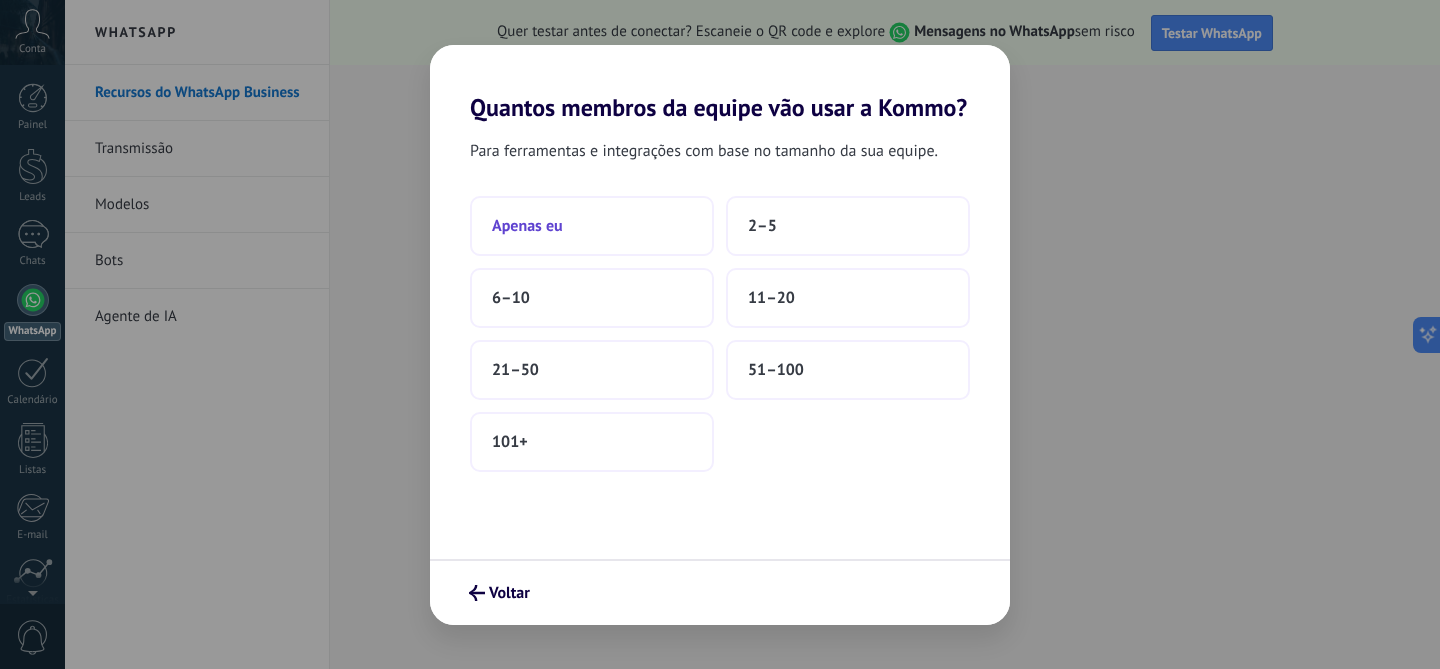 click on "Apenas eu" at bounding box center [592, 226] 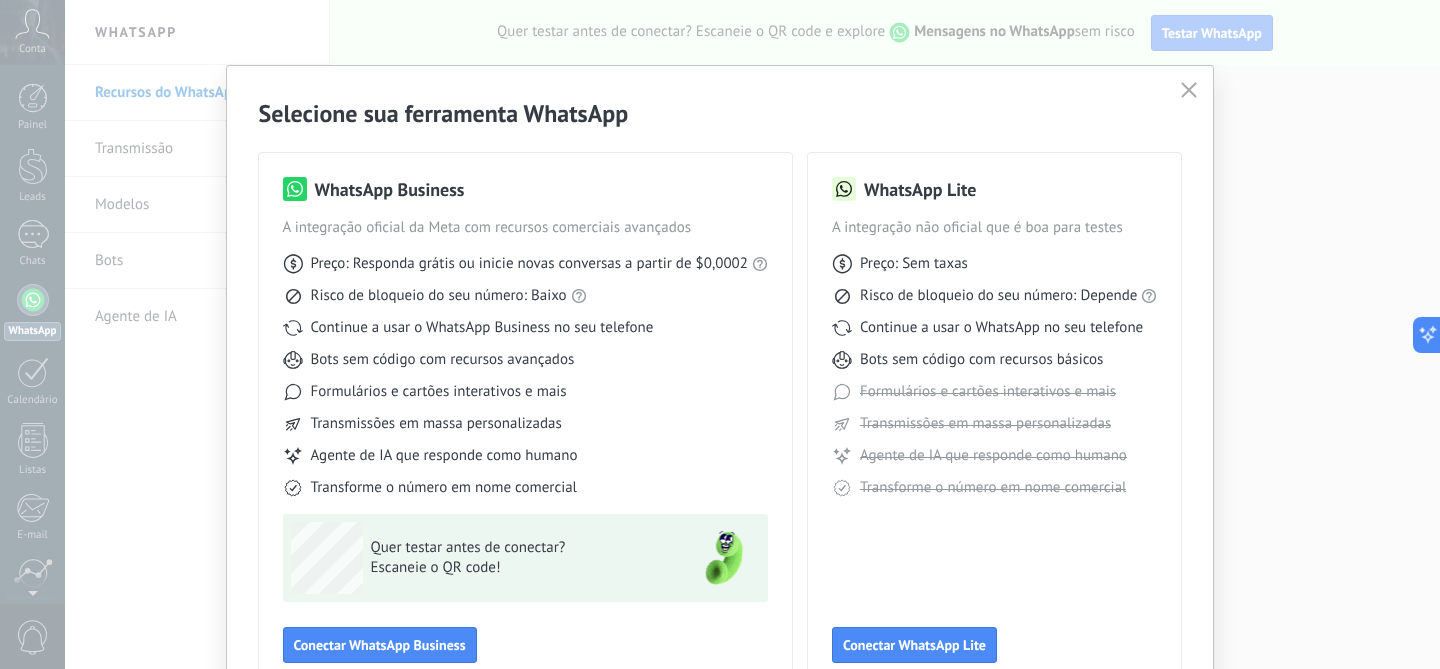 click on "WhatsApp Lite A integração não oficial que é boa para testes Preço: Sem taxas Risco de bloqueio do seu número: Depende Continue a usar o WhatsApp no seu telefone Bots sem código com recursos básicos Formulários e cartões interativos e mais Transmissões em massa personalizadas Agente de IA que responde como humano Transforme o número em nome comercial Conectar WhatsApp Lite" at bounding box center [995, 420] 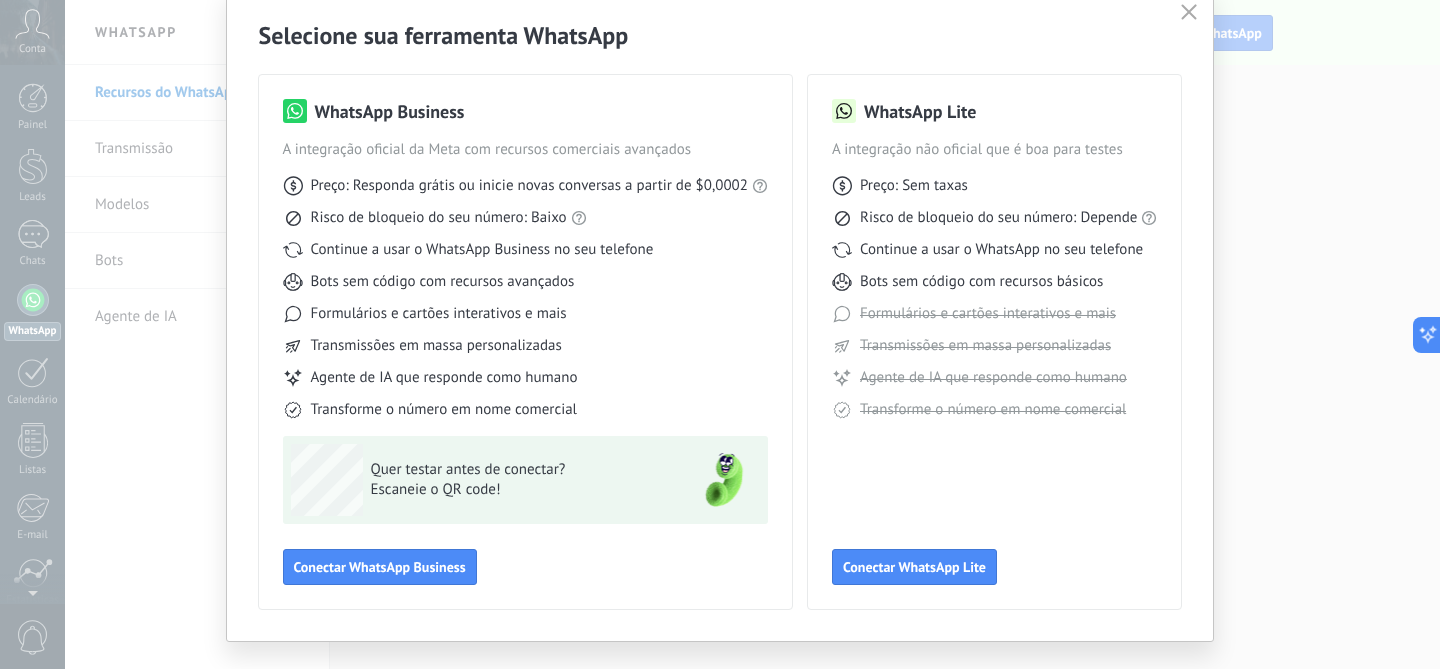 scroll, scrollTop: 76, scrollLeft: 0, axis: vertical 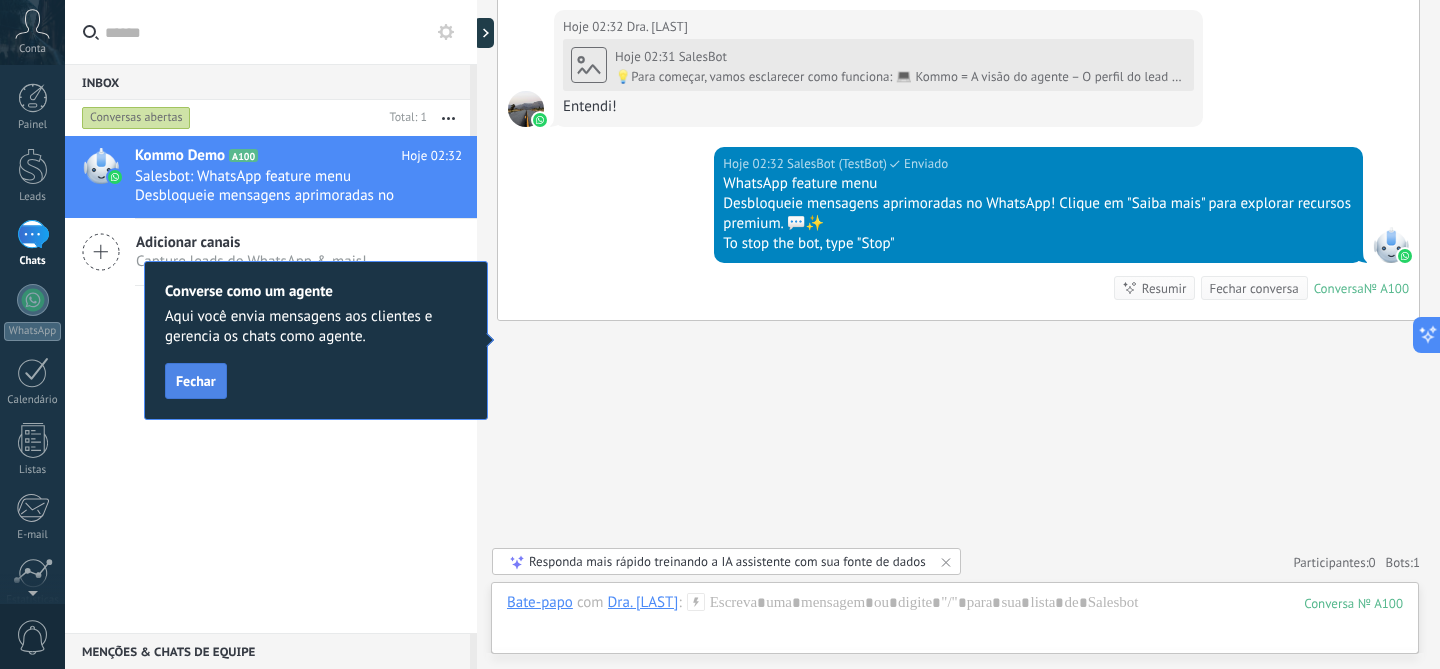 click on "Fechar" at bounding box center [196, 381] 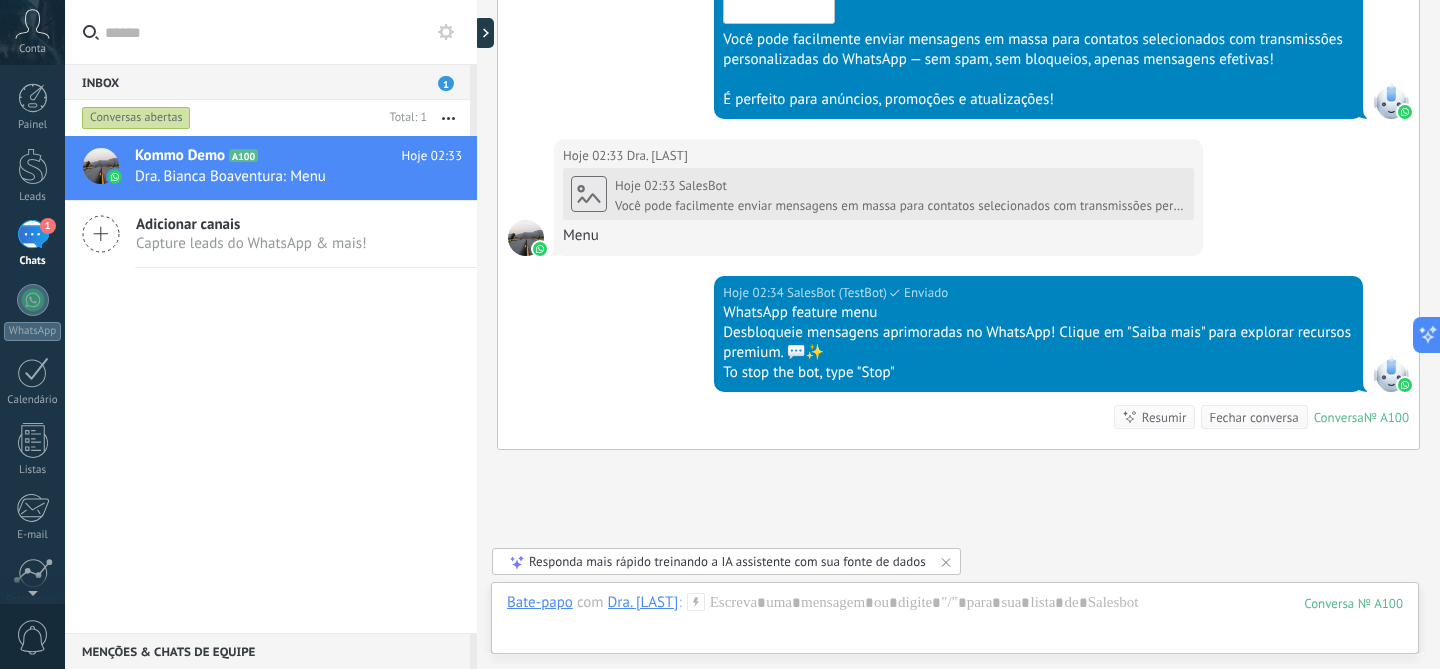 scroll, scrollTop: 2308, scrollLeft: 0, axis: vertical 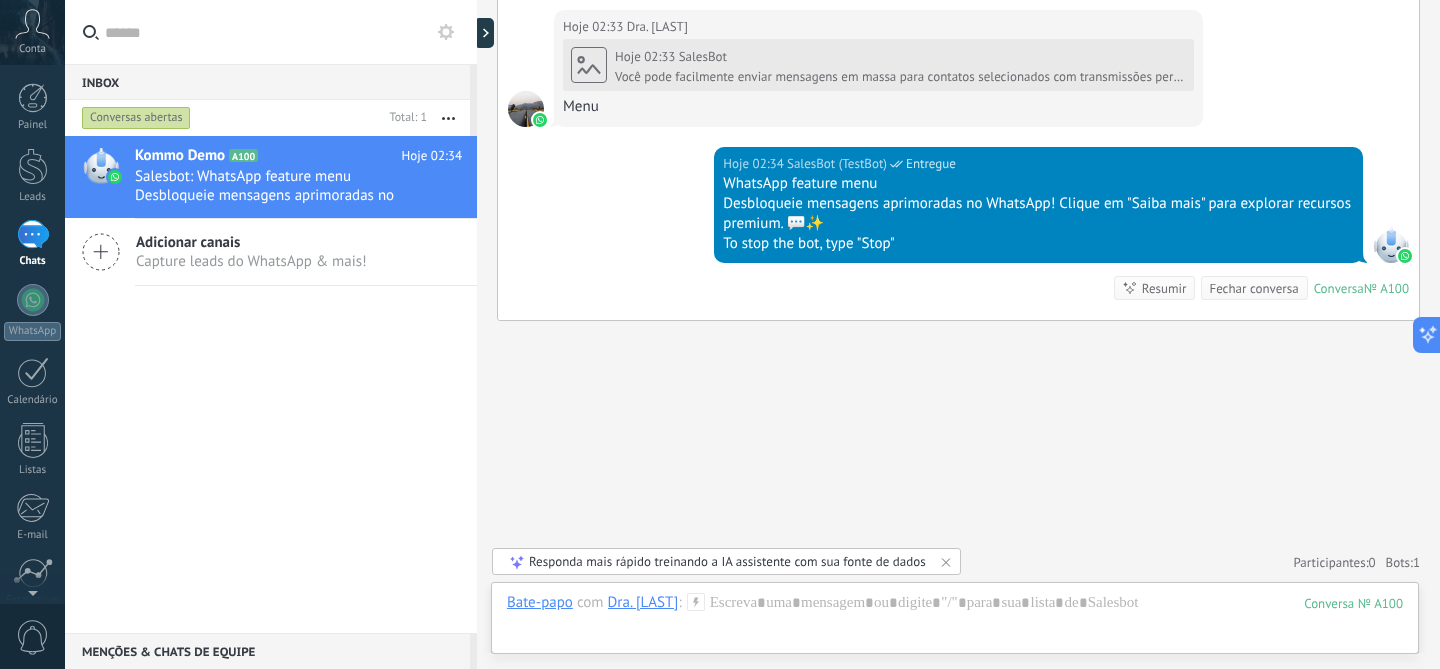 click 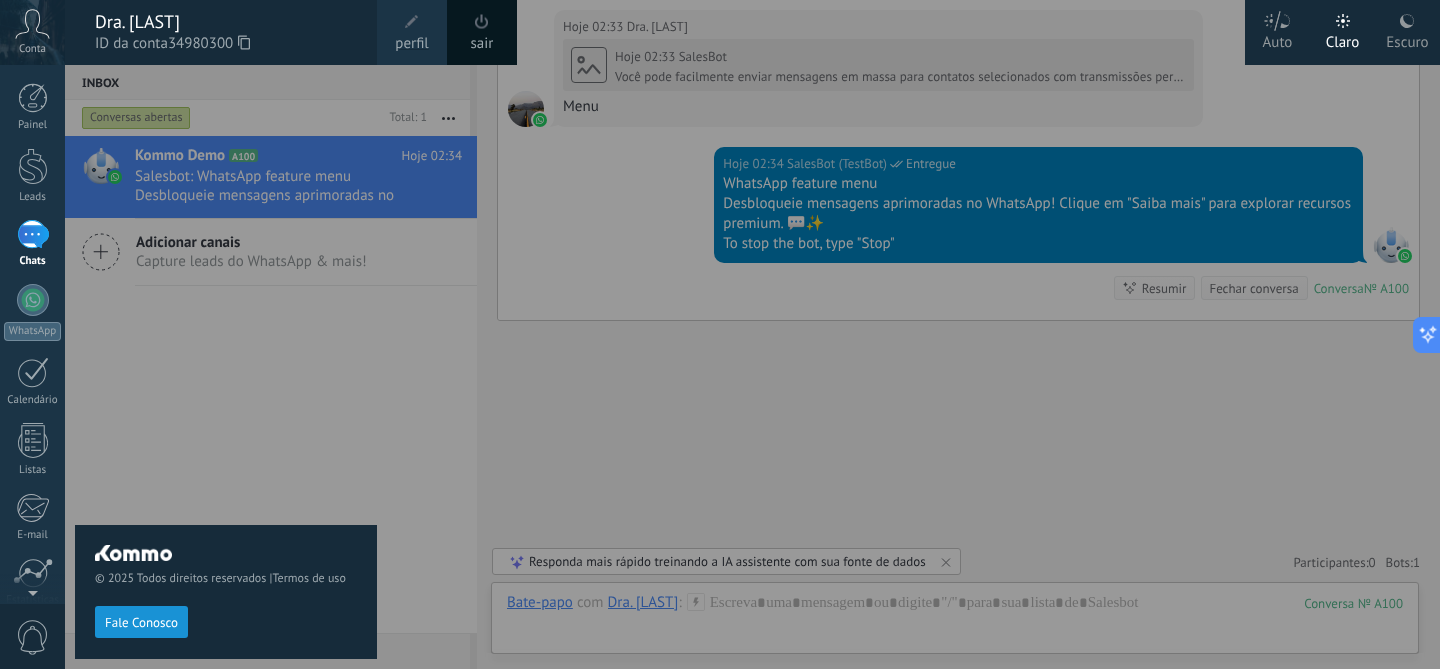 click on "© 2025 Todos direitos reservados |  Termos de uso
Fale Conosco" at bounding box center (226, 367) 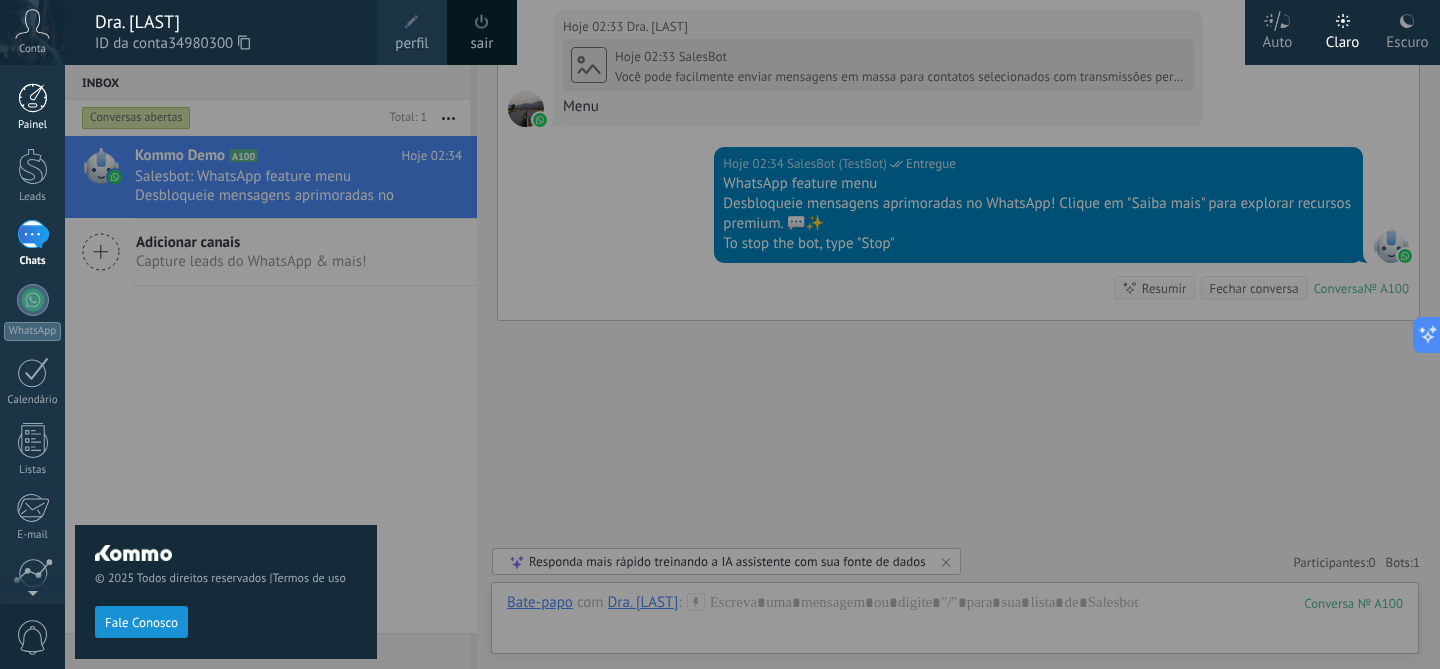 click at bounding box center [33, 98] 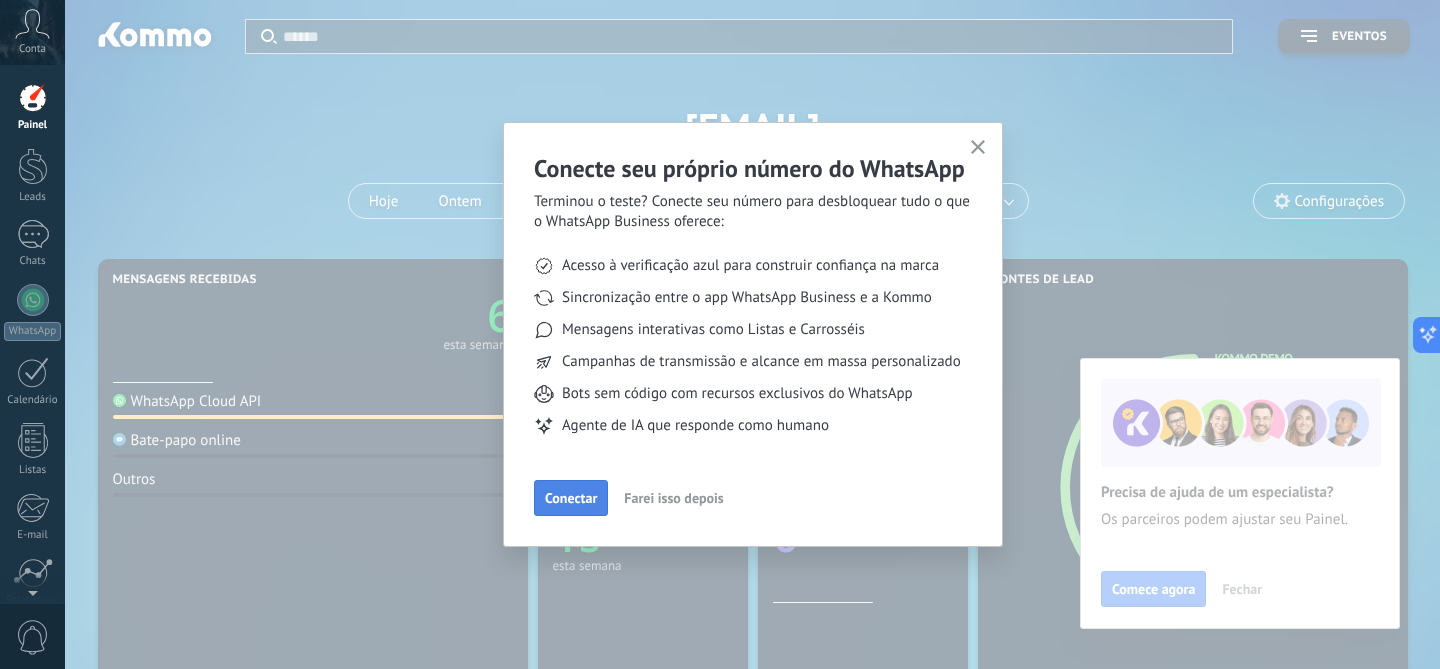 click on "Conectar" at bounding box center [571, 498] 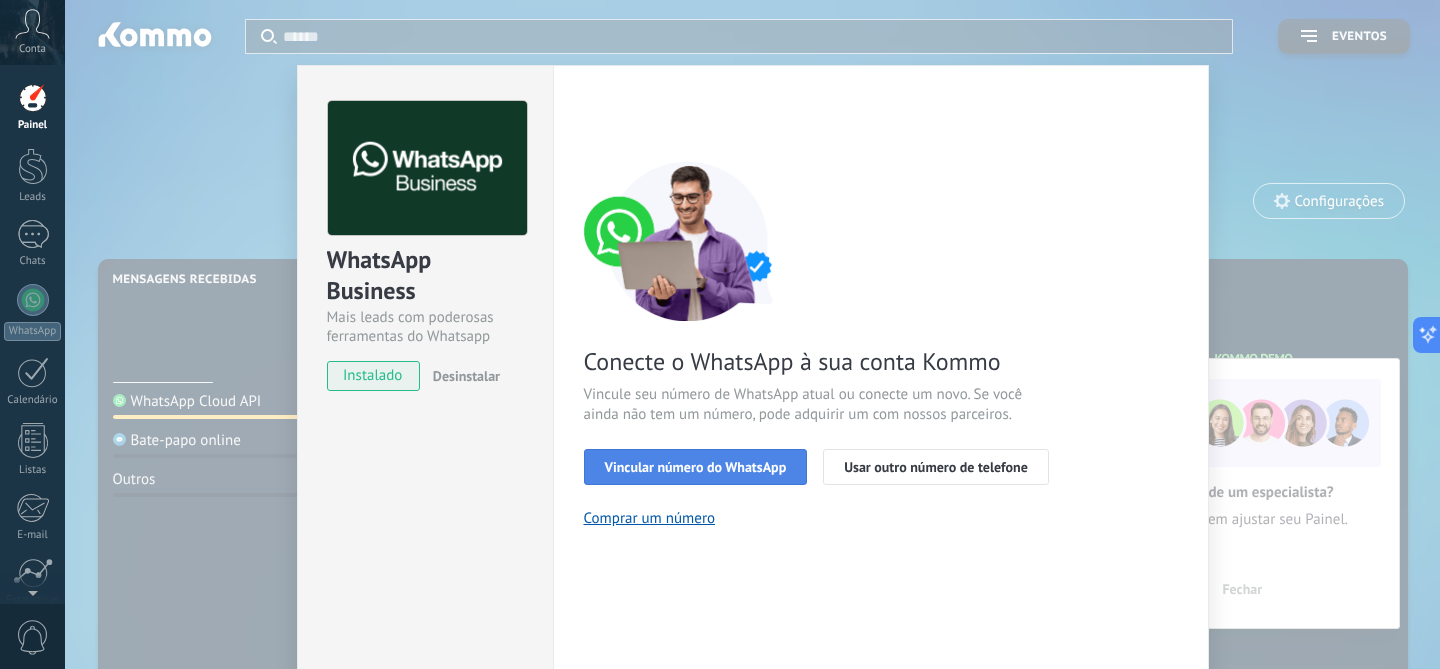 click on "Vincular número do WhatsApp" at bounding box center [696, 467] 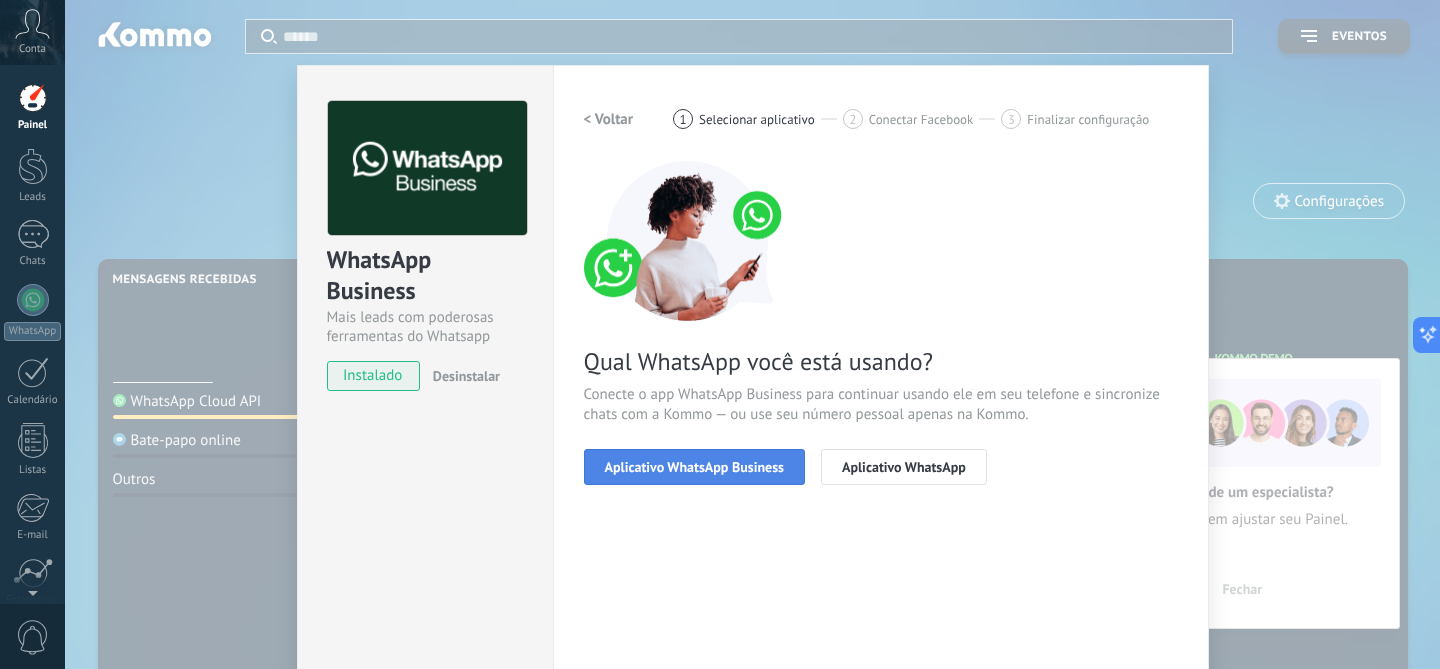 click on "Aplicativo WhatsApp Business" at bounding box center [694, 467] 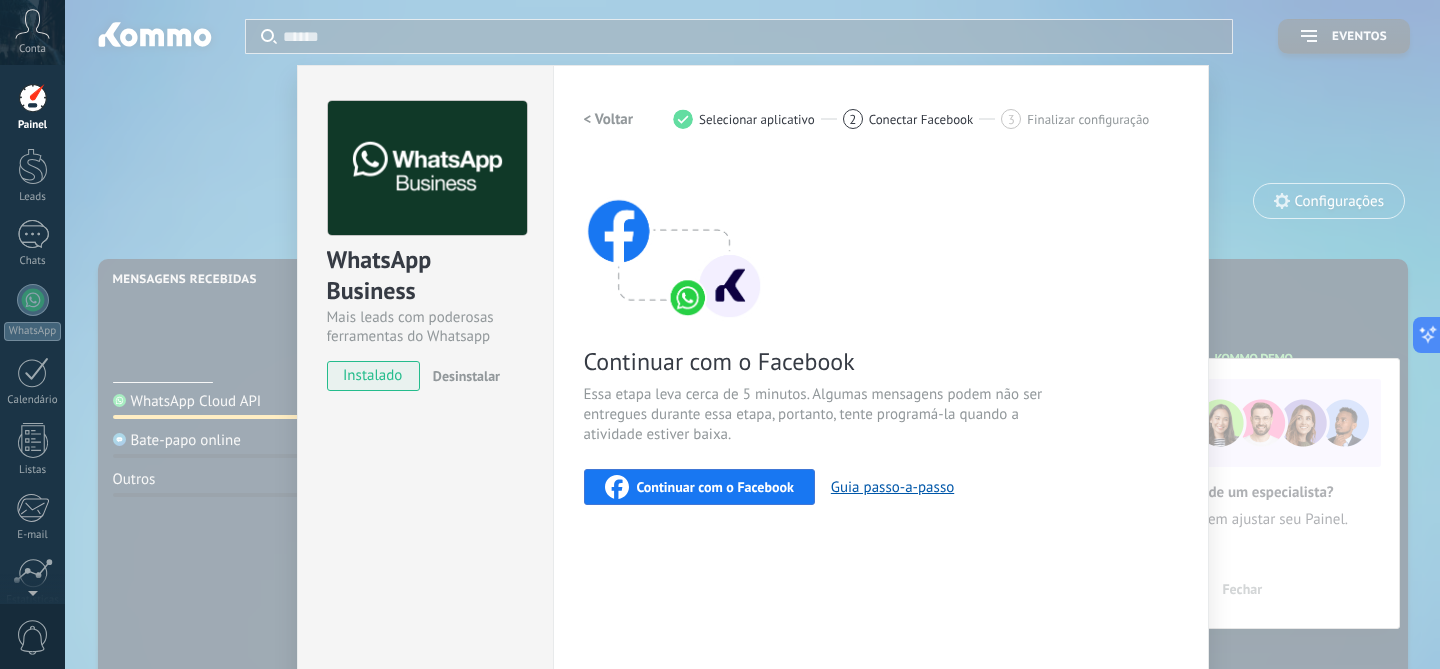 click on "Conta" at bounding box center (32, 32) 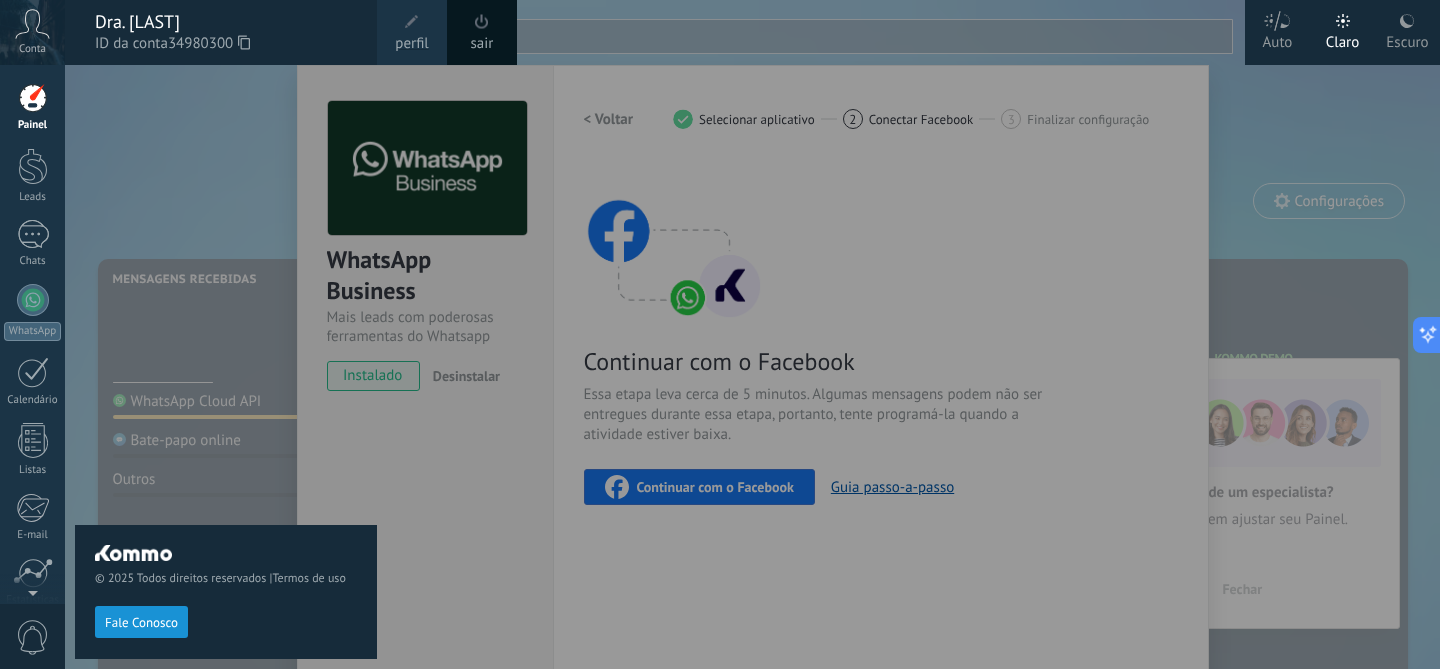 click at bounding box center [785, 334] 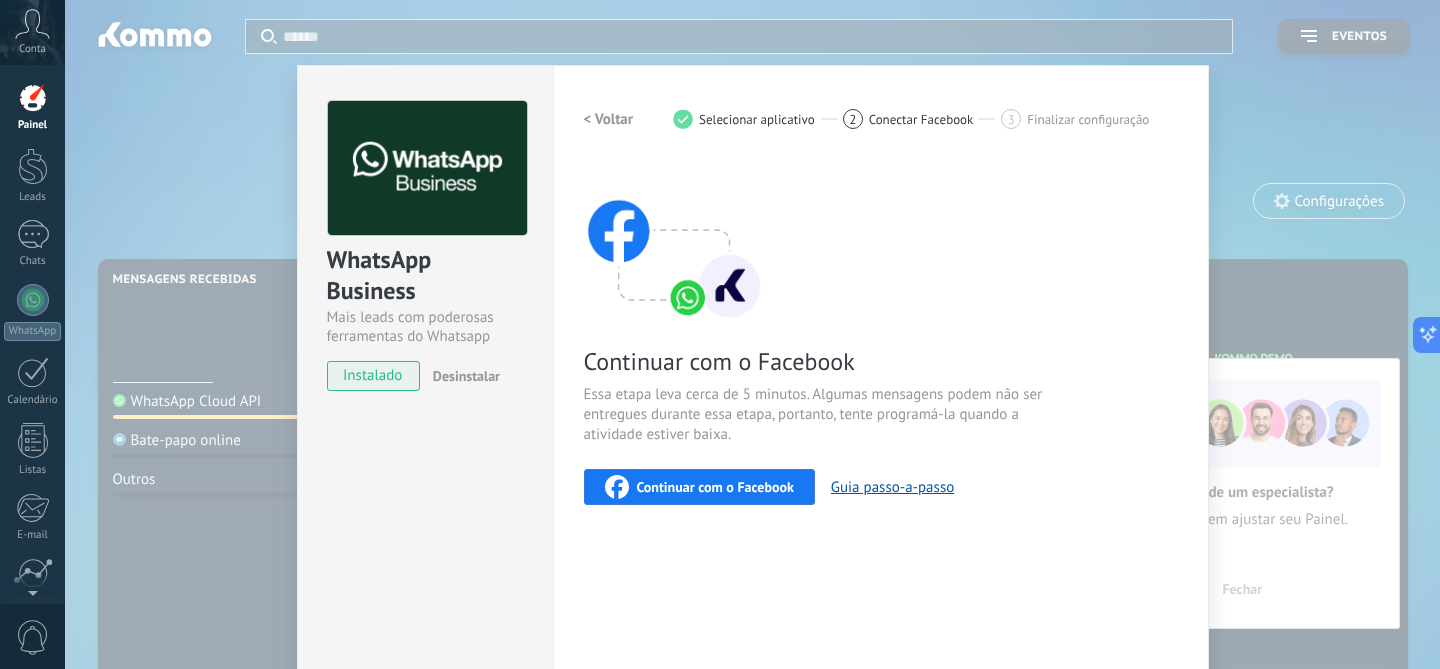 click on "Continuar com o Facebook Essa etapa leva cerca de 5 minutos. Algumas mensagens podem não ser entregues durante essa etapa, portanto, tente programá-la quando a atividade estiver baixa. Continuar com o Facebook Guia passo-a-passo" at bounding box center [881, 333] 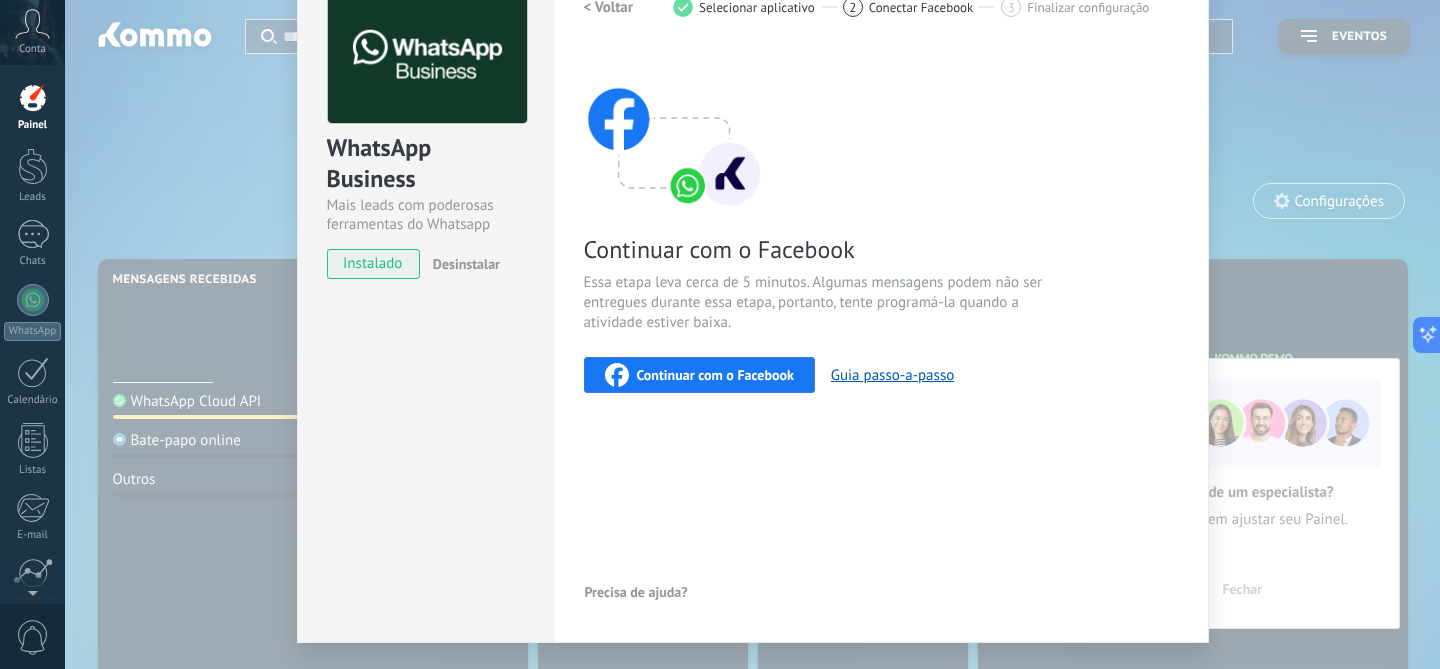 scroll, scrollTop: 80, scrollLeft: 0, axis: vertical 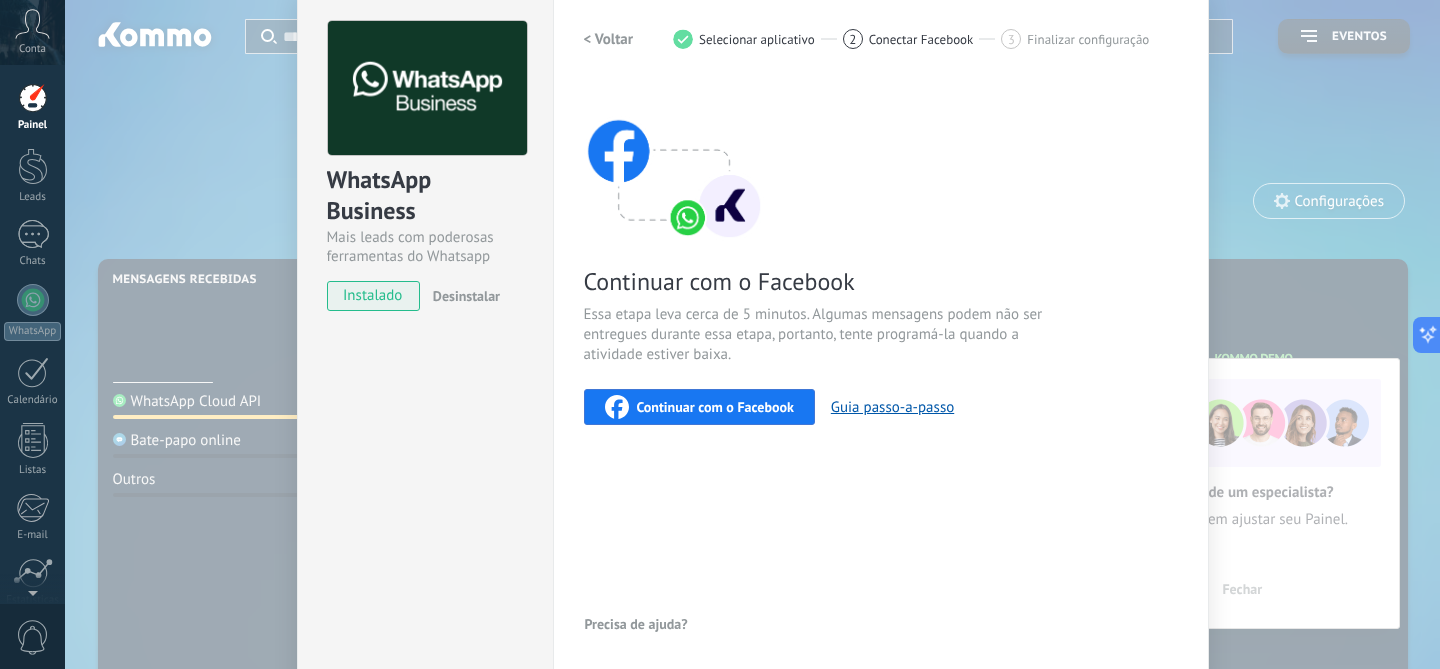 click on "Continuar com o Facebook" at bounding box center [715, 407] 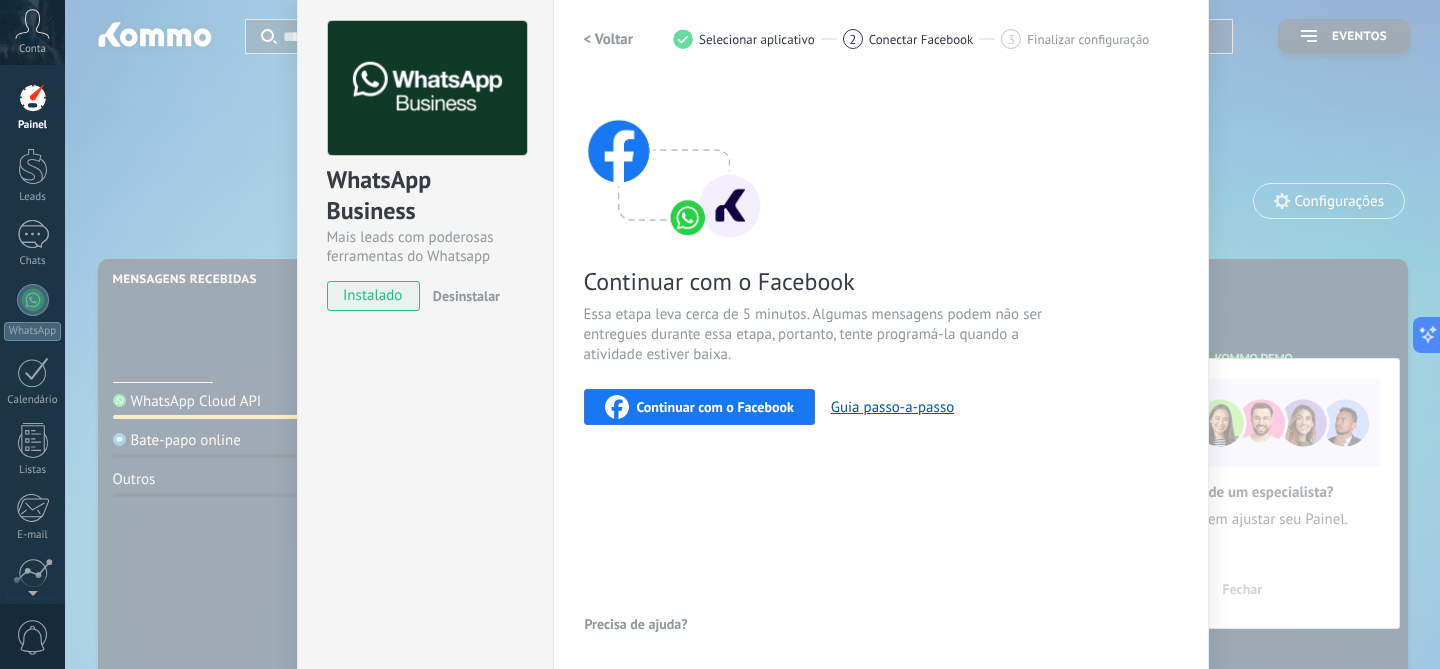 click on "Desinstalar" at bounding box center [466, 296] 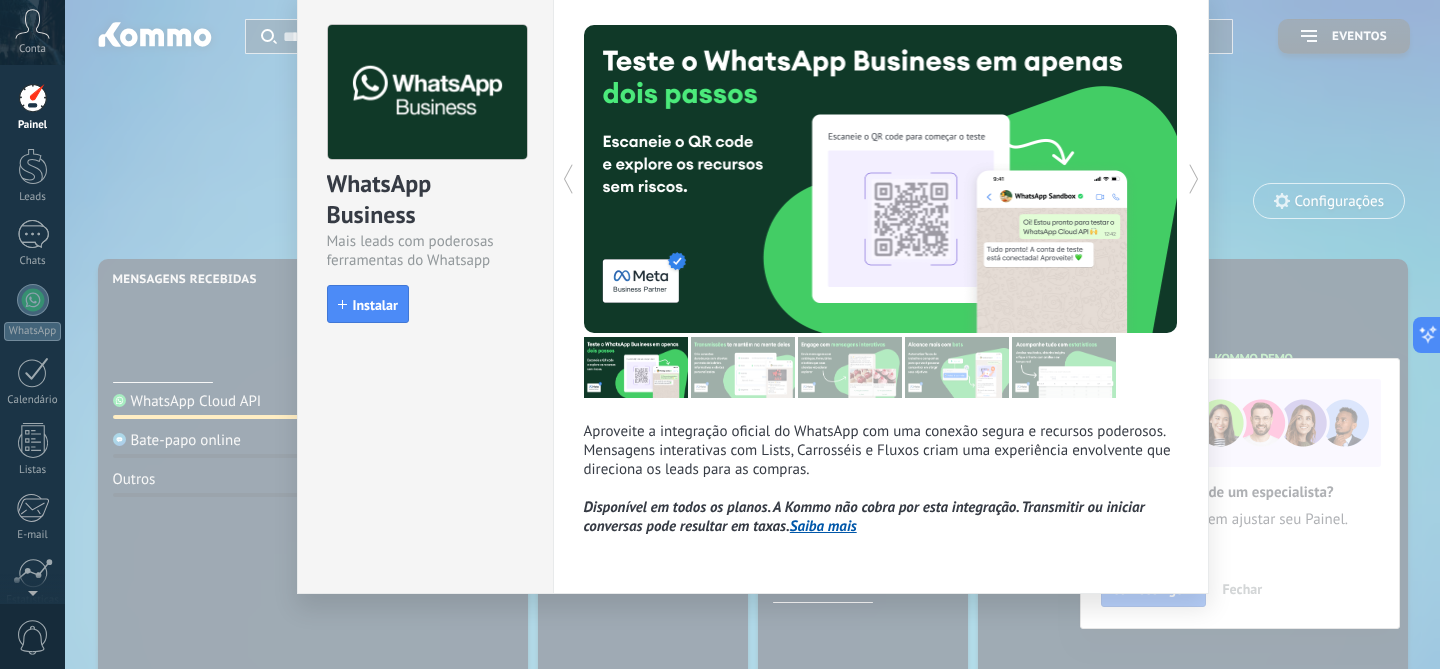 click on "WhatsApp Business Mais leads com poderosas ferramentas do Whatsapp install Instalar Aproveite a integração oficial do WhatsApp com uma conexão segura e recursos poderosos. Mensagens interativas com Lists, Carrosséis e Fluxos criam uma experiência envolvente que direciona os leads para as compras.    Disponível em todos os planos. A Kommo não cobra por esta integração. Transmitir ou iniciar conversas pode resultar em taxas.  Saiba mais Mais" at bounding box center (752, 334) 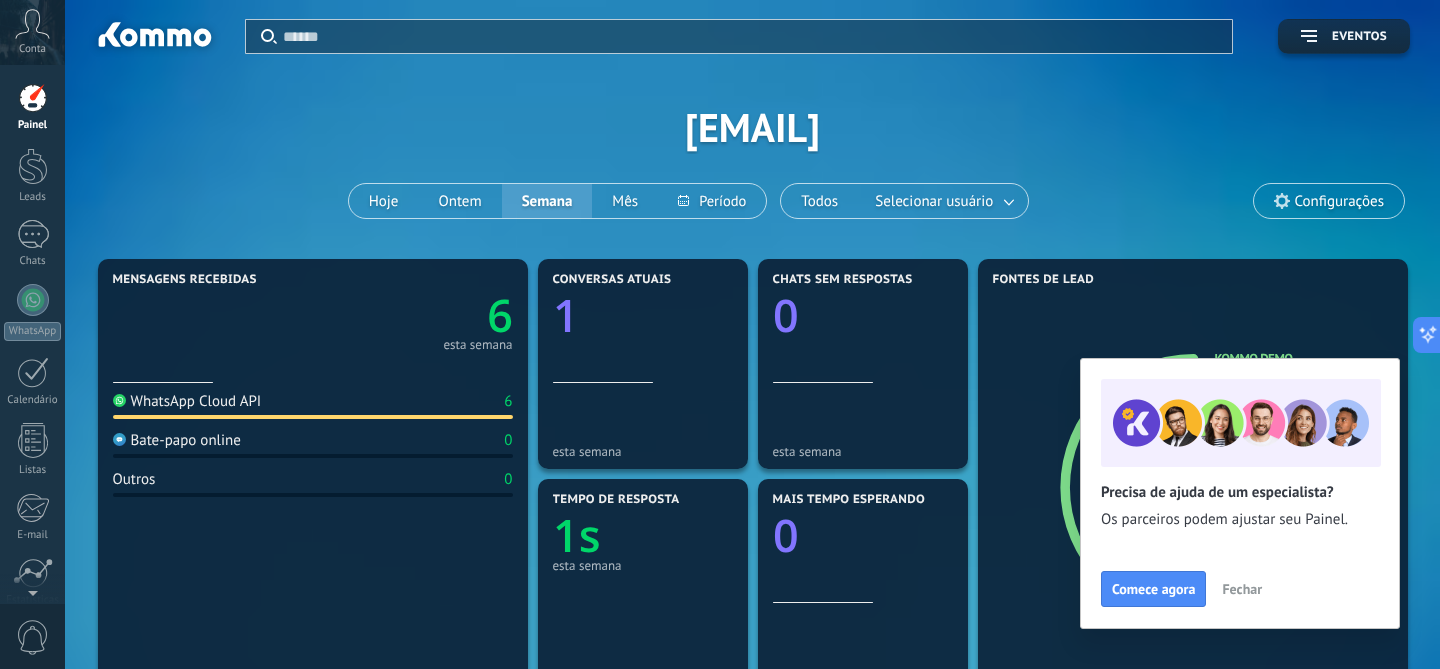 scroll, scrollTop: 0, scrollLeft: 0, axis: both 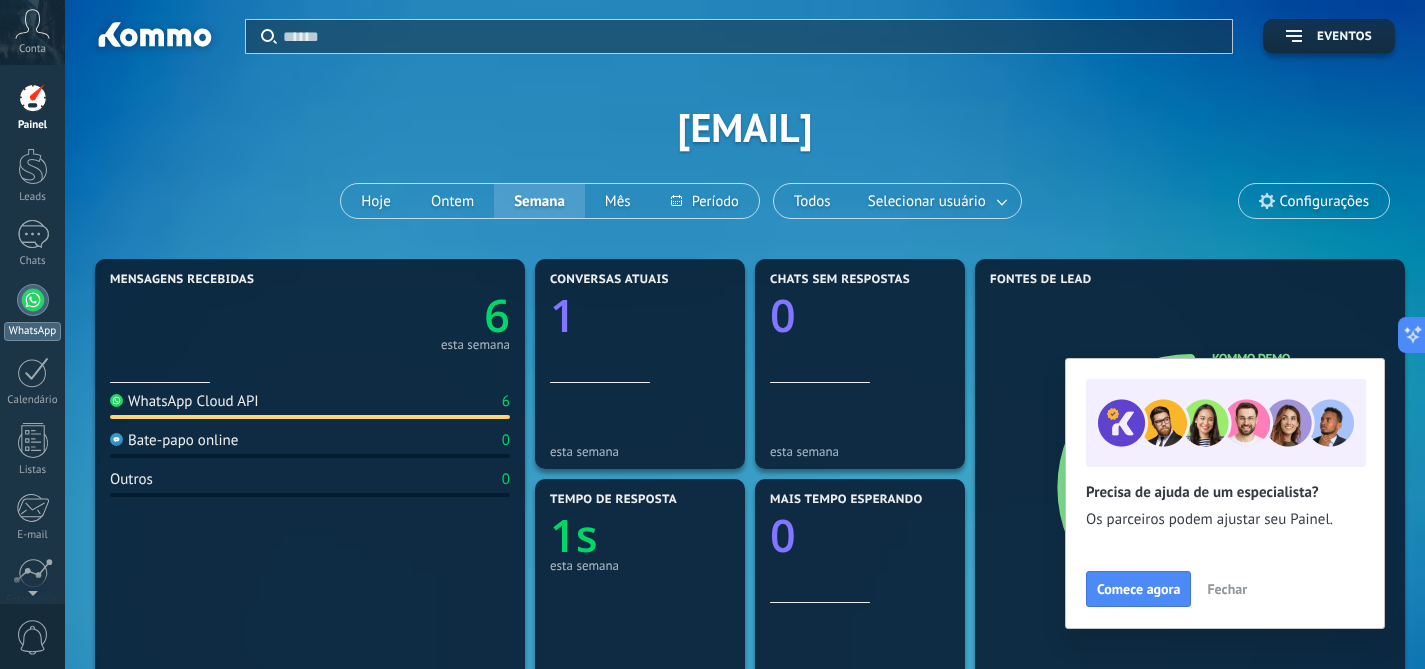 click on "WhatsApp" at bounding box center (32, 312) 